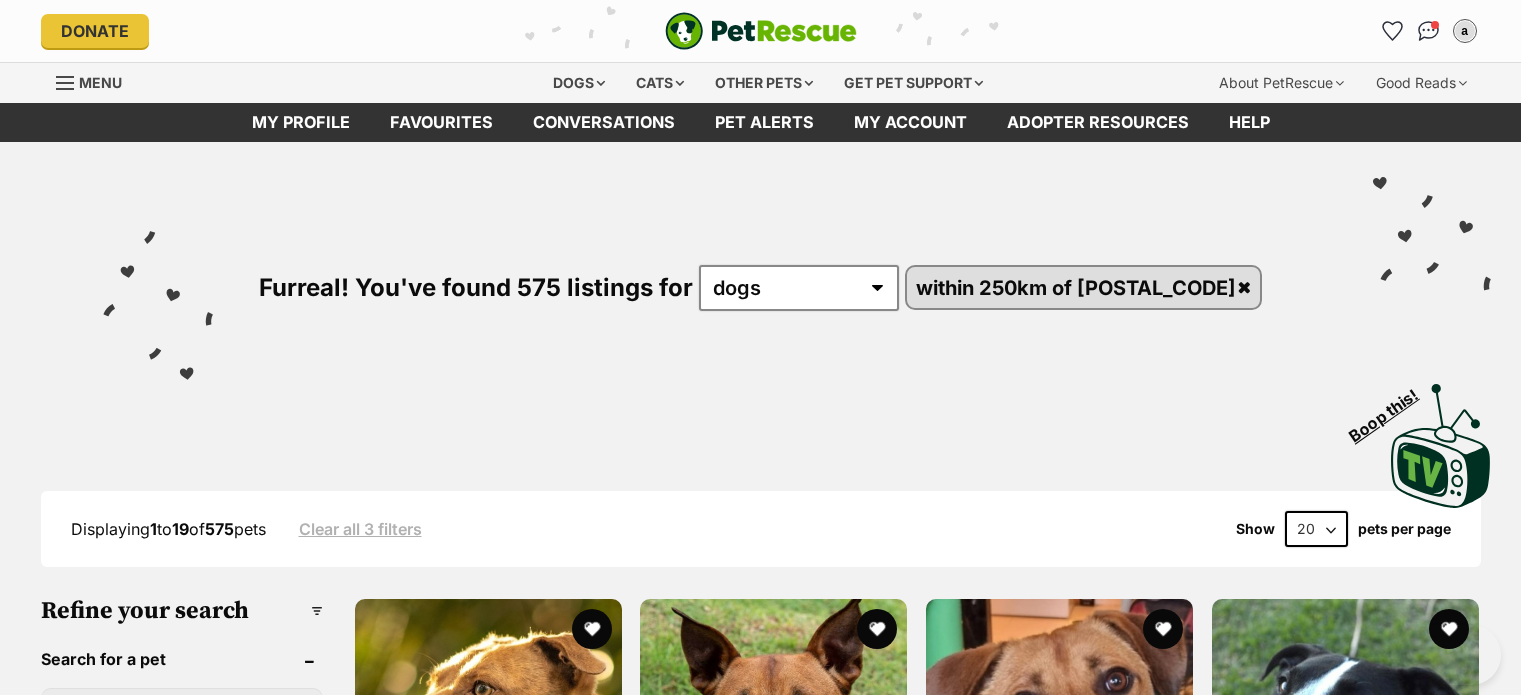 scroll, scrollTop: 0, scrollLeft: 0, axis: both 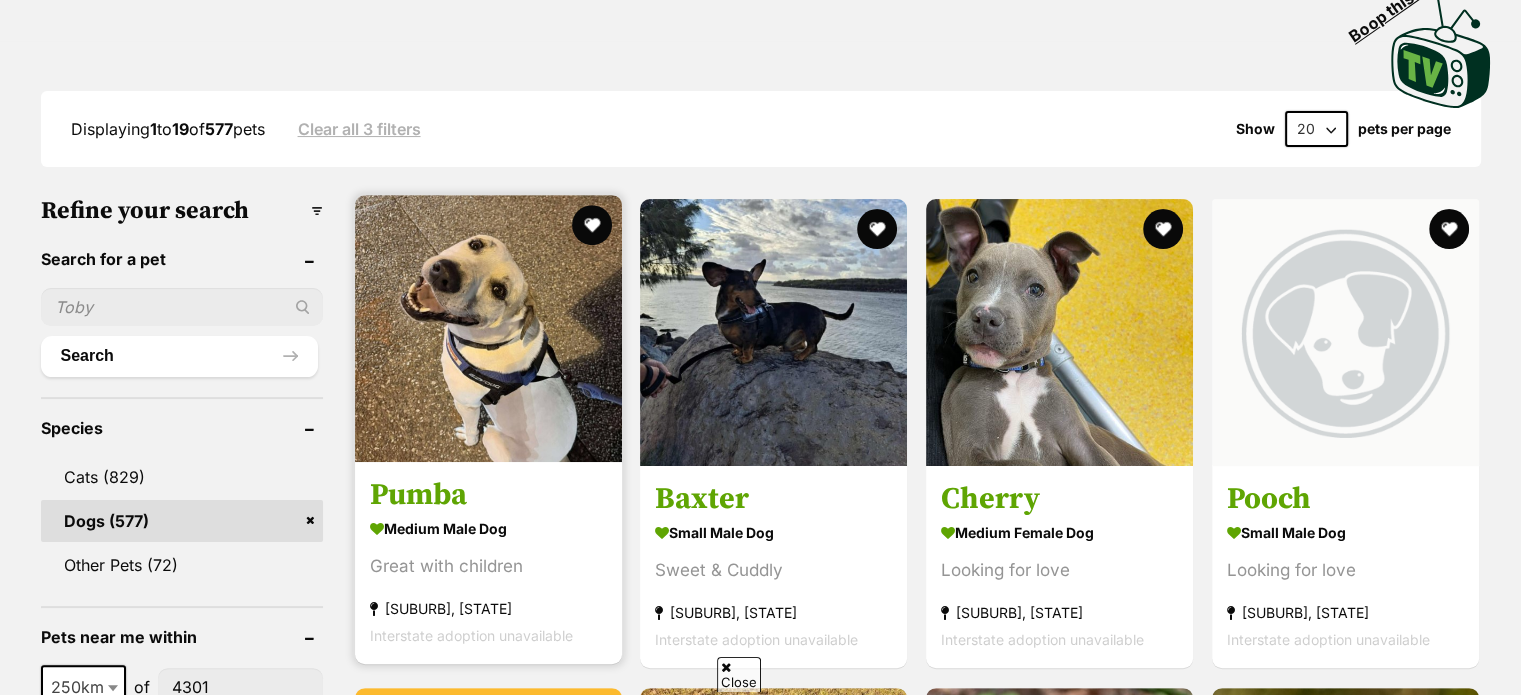 click at bounding box center [488, 328] 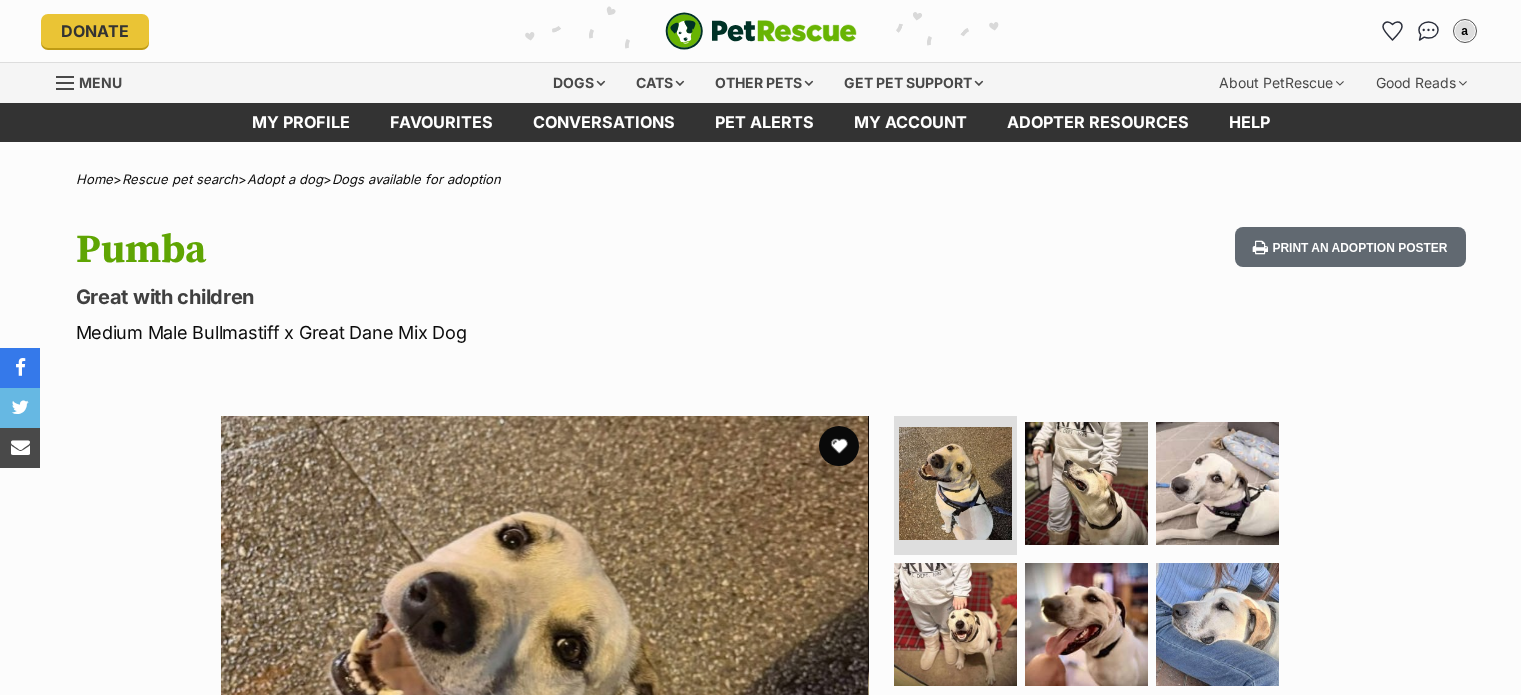 scroll, scrollTop: 0, scrollLeft: 0, axis: both 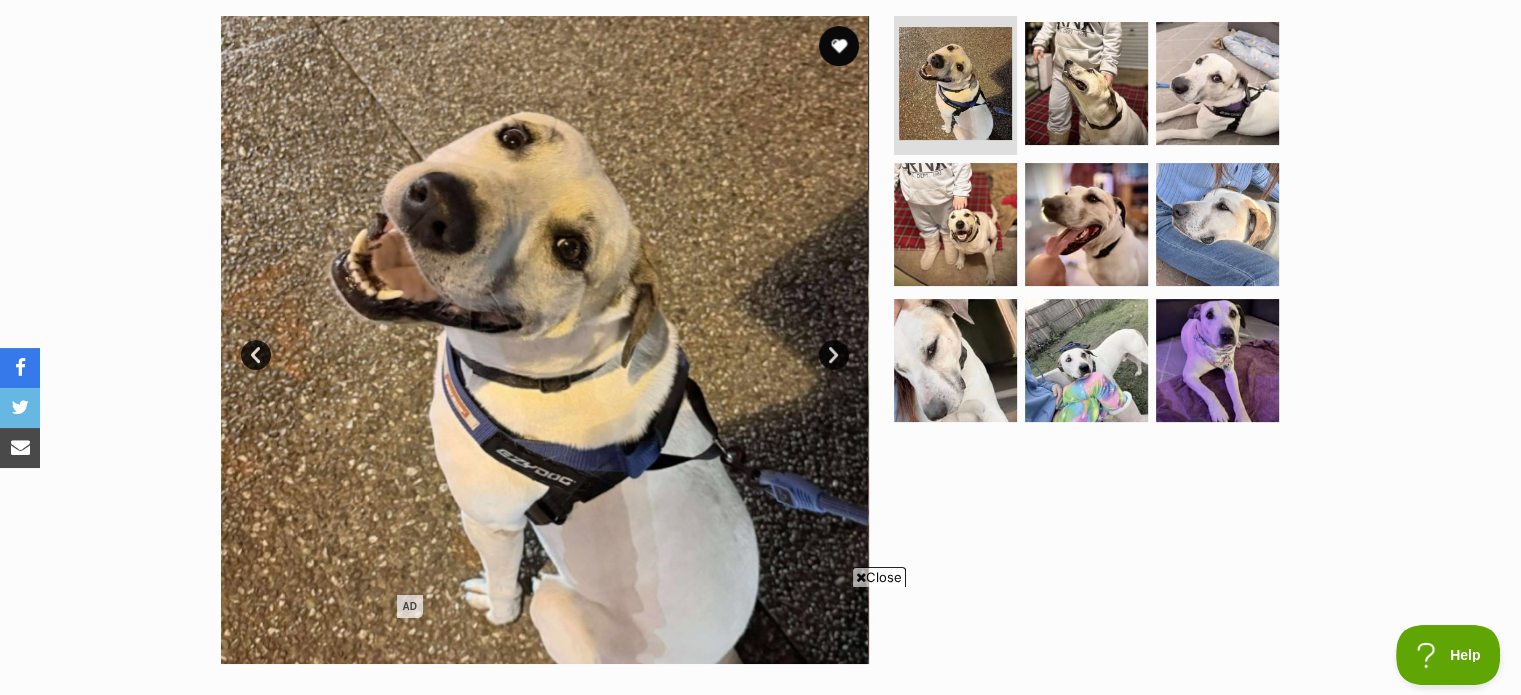 click on "Close" at bounding box center [879, 577] 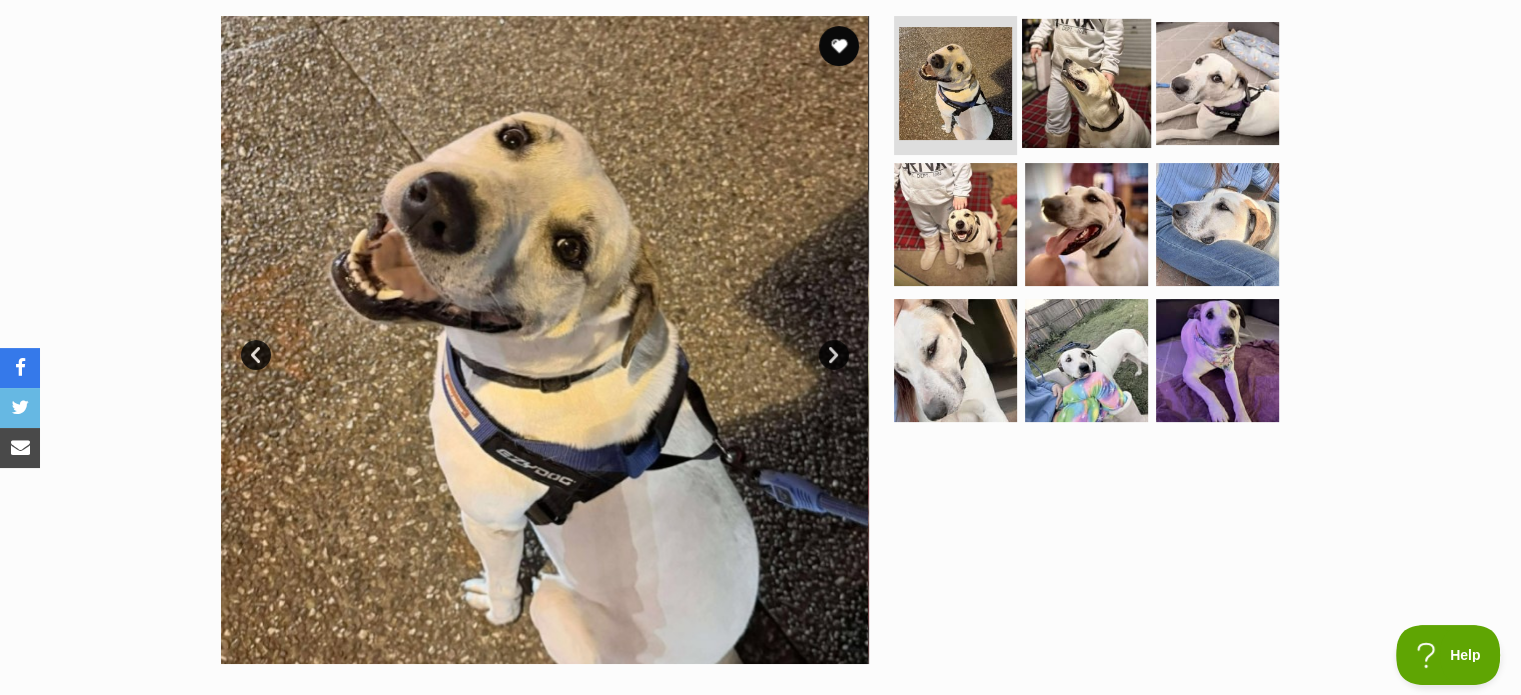 click at bounding box center (1086, 82) 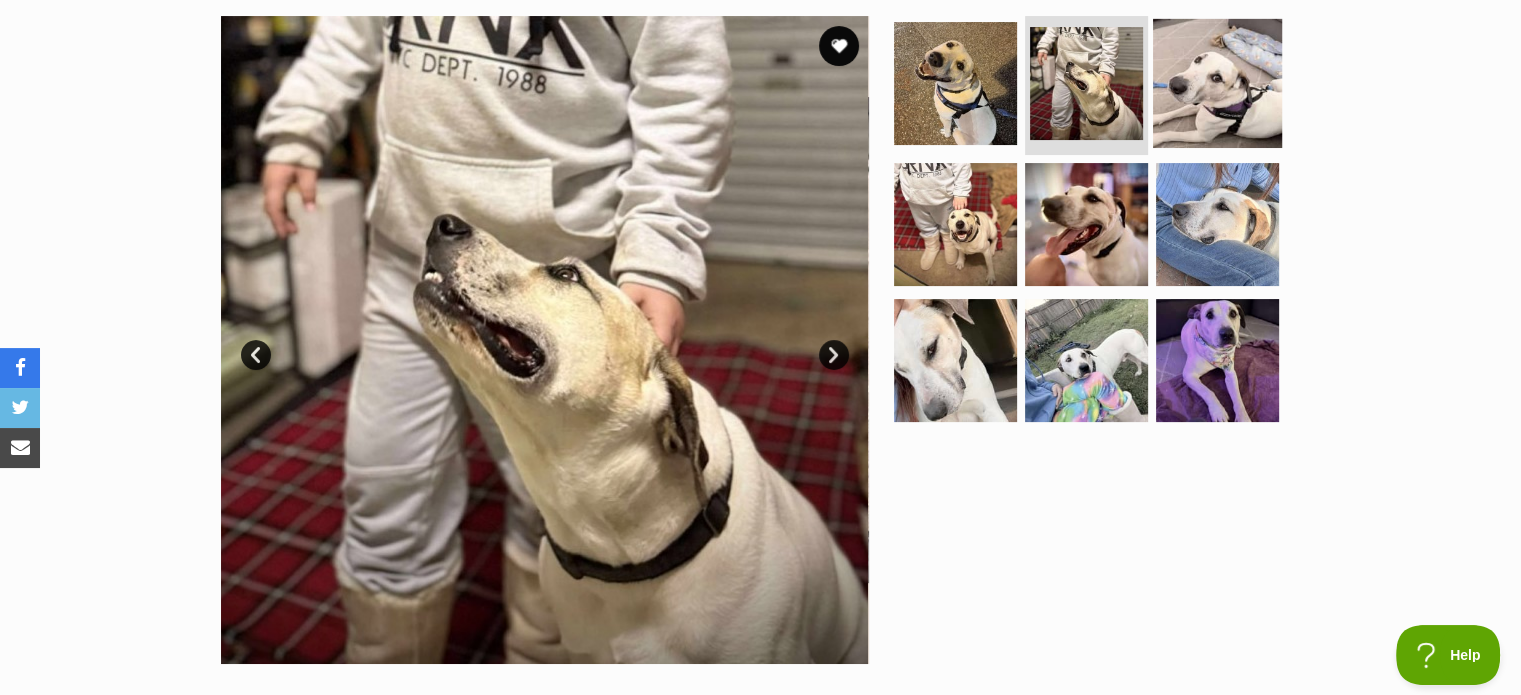 click at bounding box center (1217, 82) 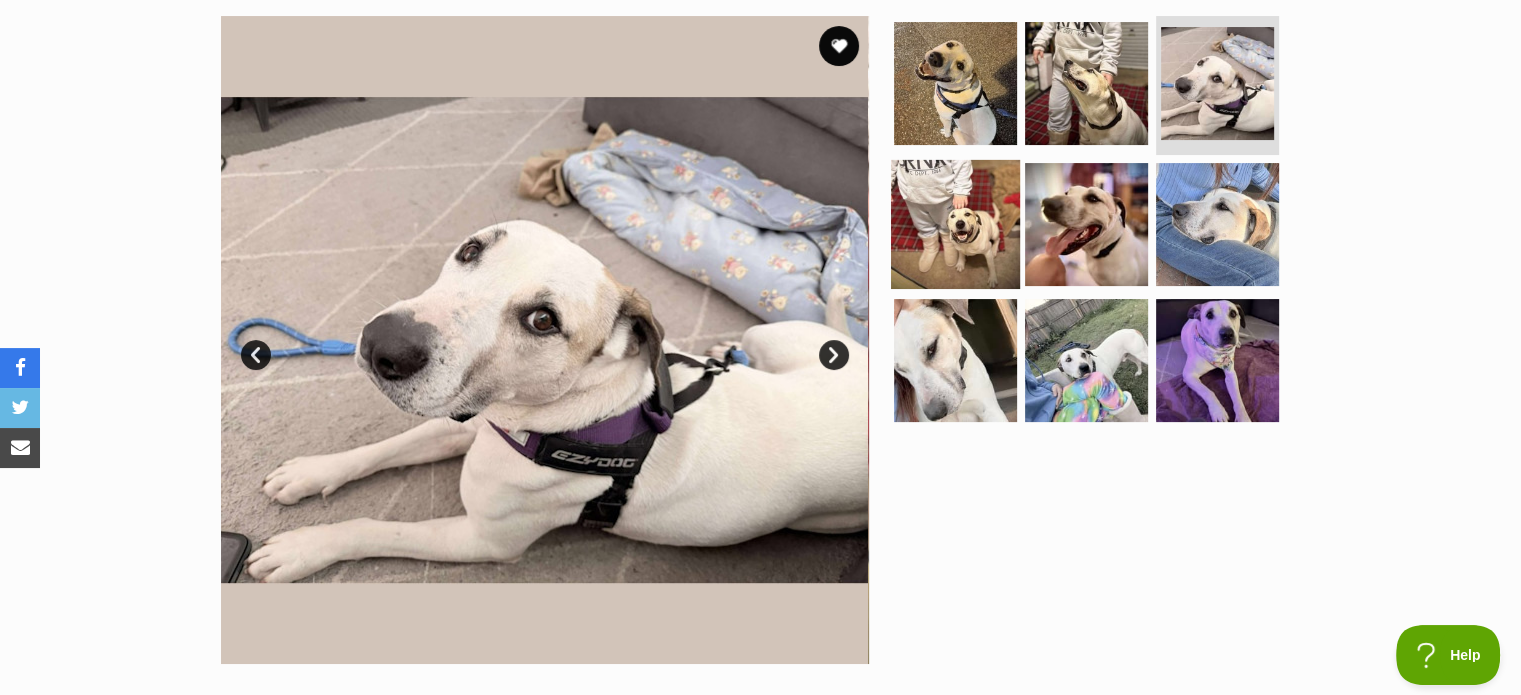 click at bounding box center [955, 224] 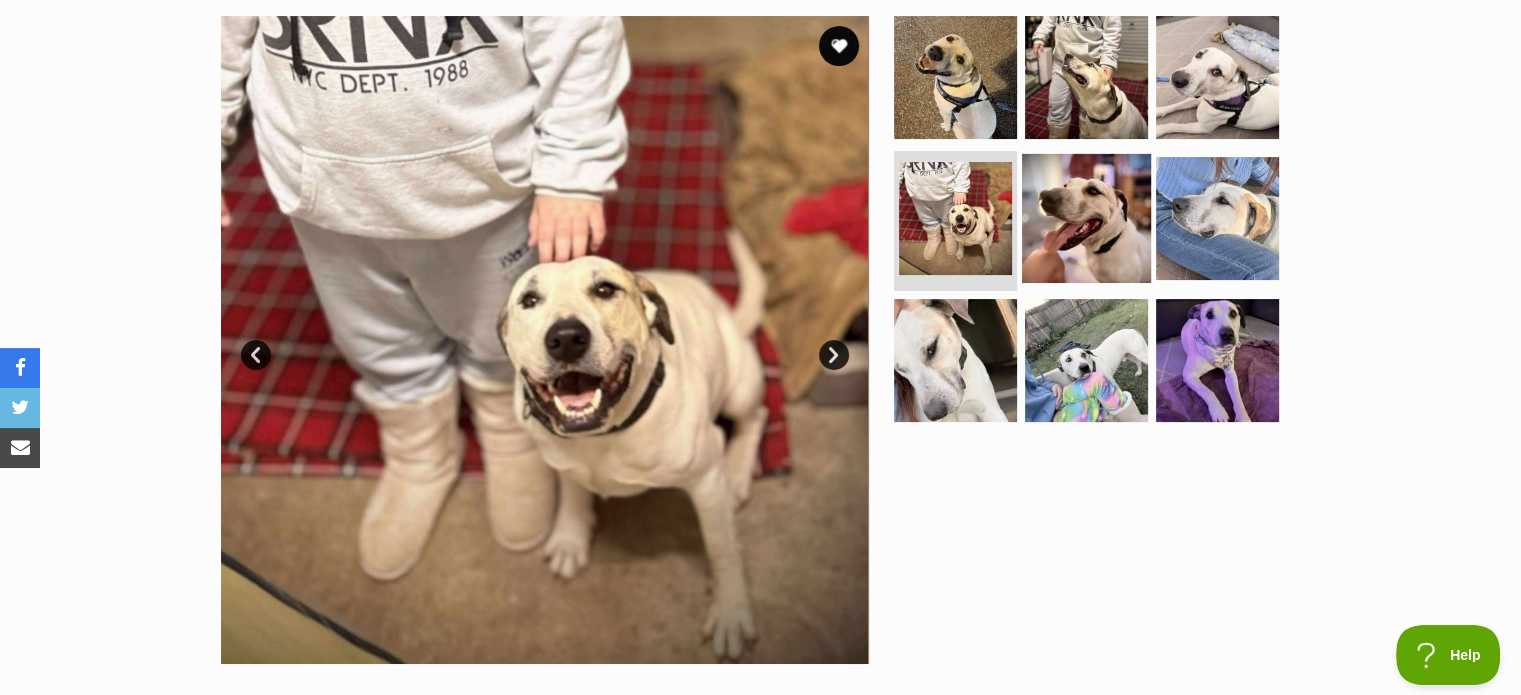 click at bounding box center (1086, 218) 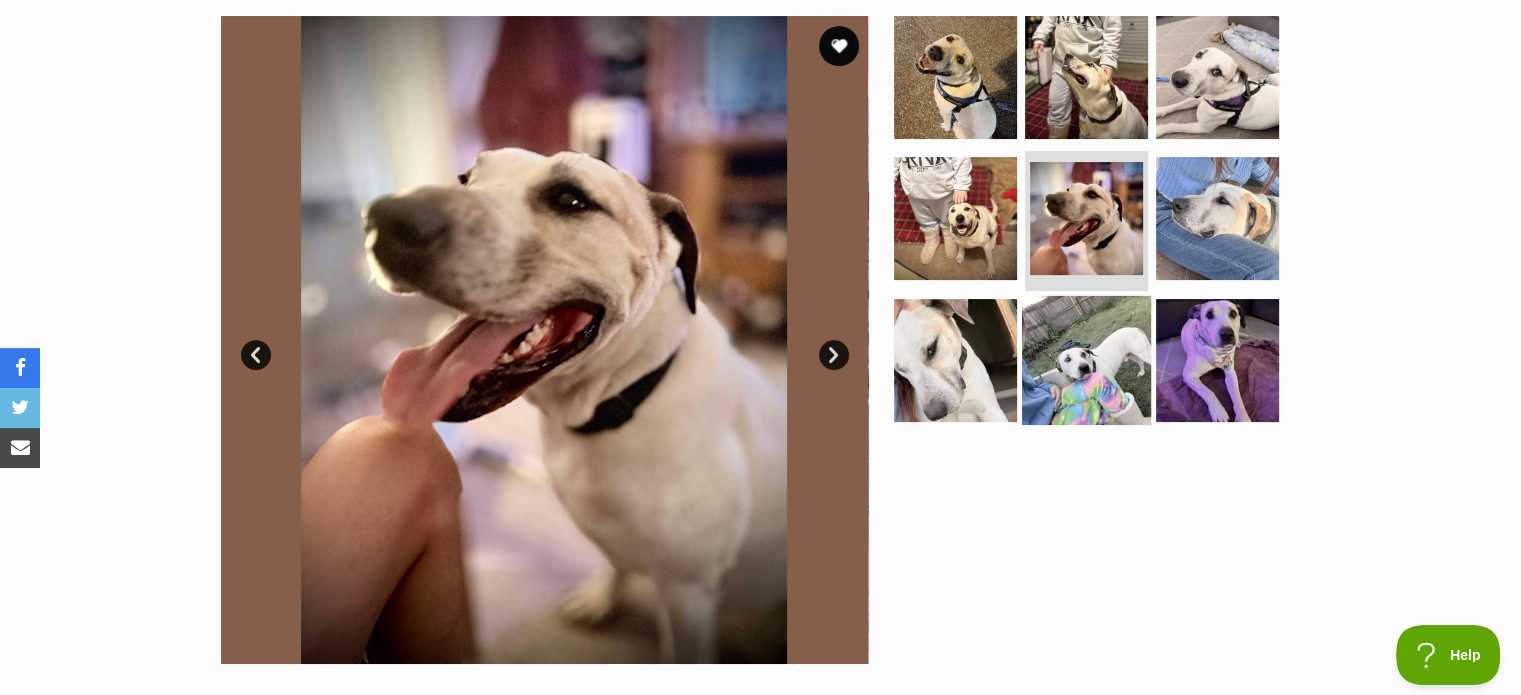 click at bounding box center [1086, 360] 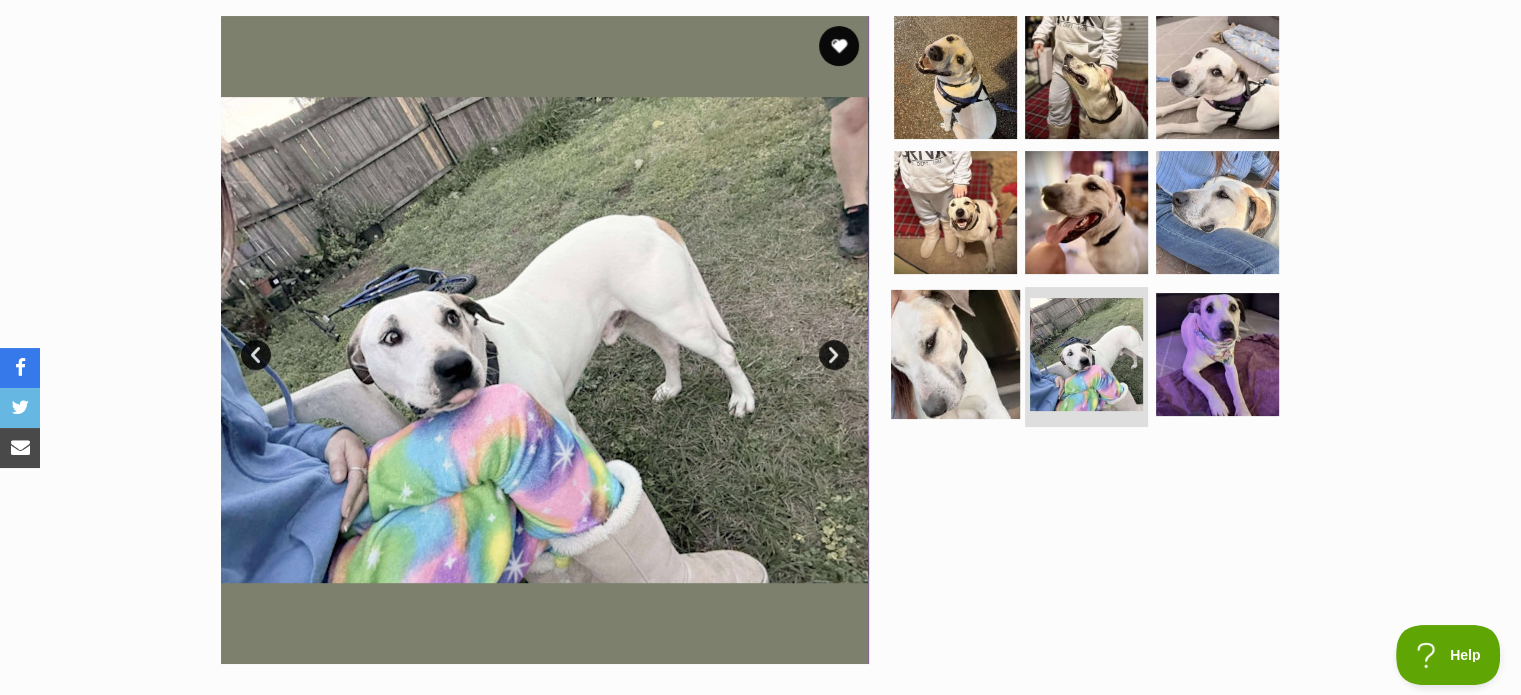 click at bounding box center (955, 354) 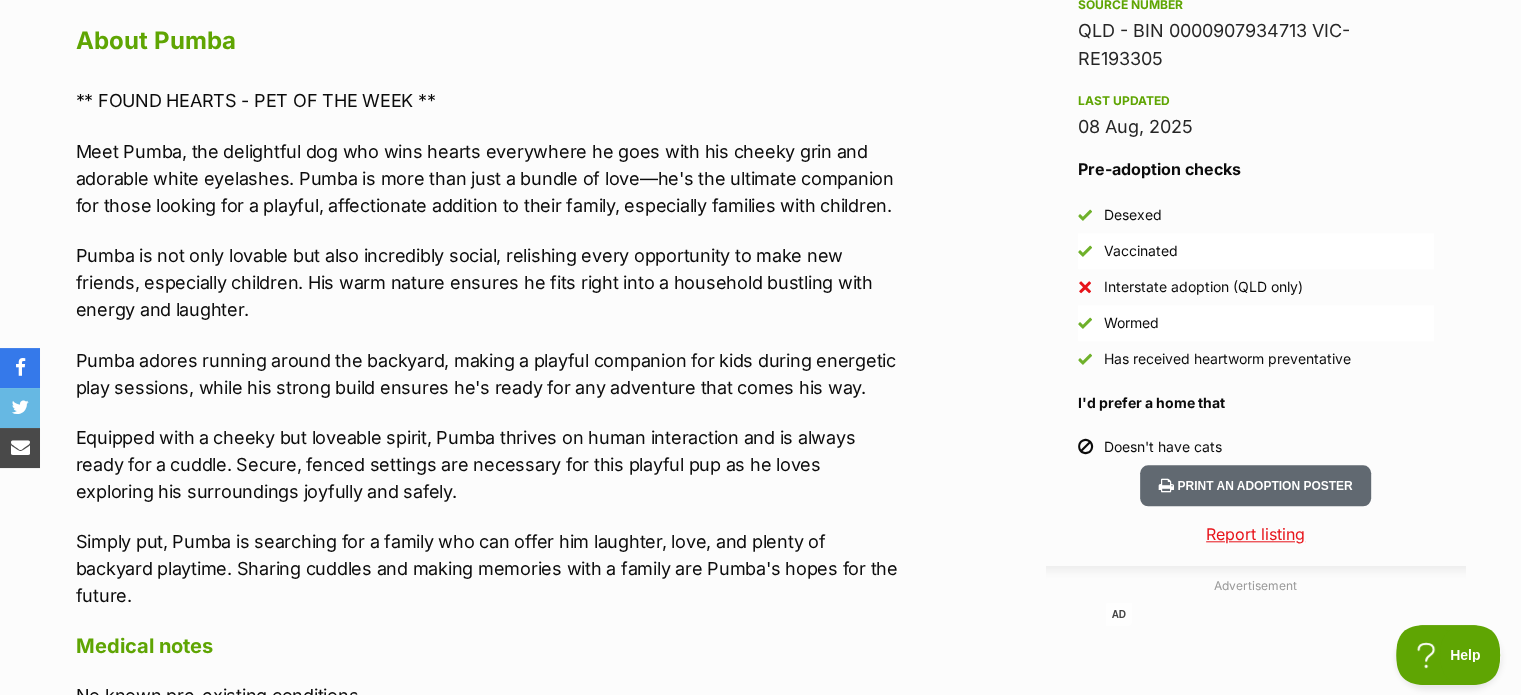 scroll, scrollTop: 1800, scrollLeft: 0, axis: vertical 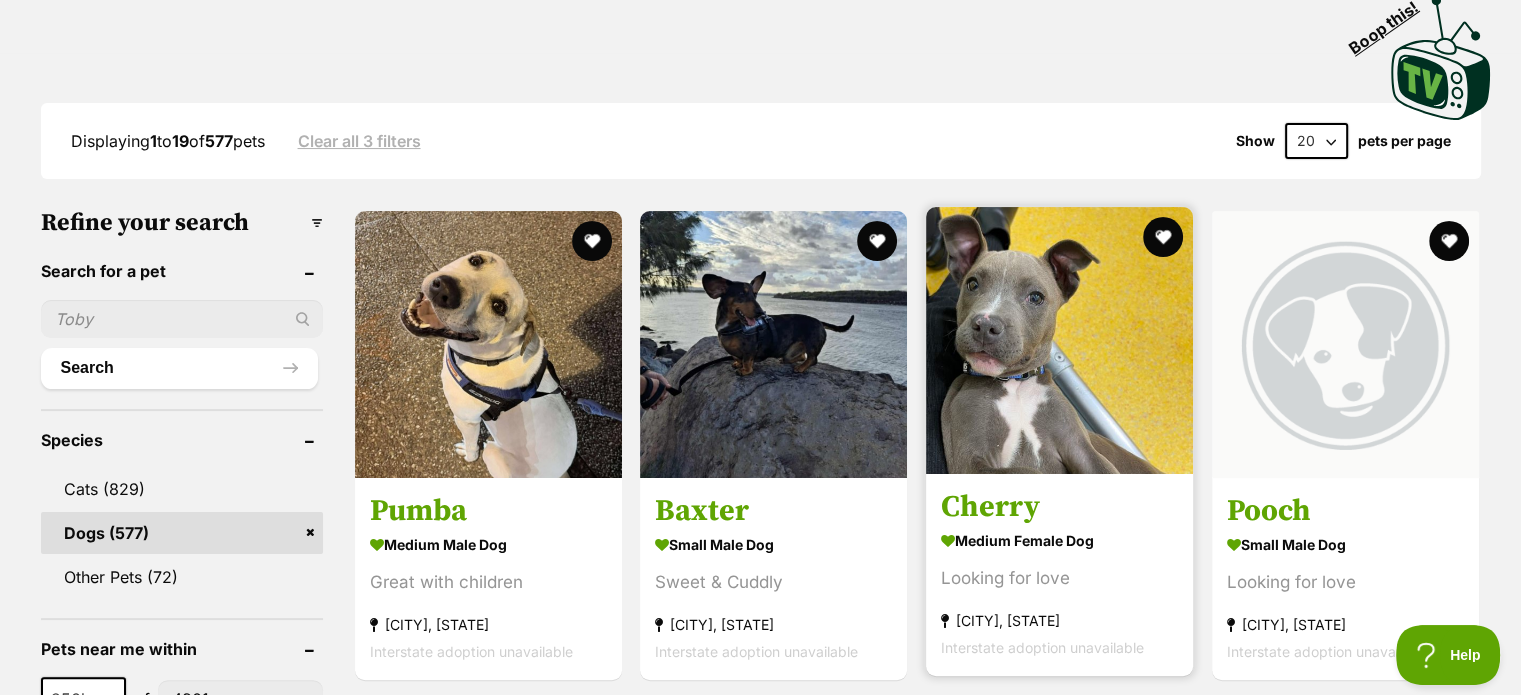click at bounding box center [1059, 340] 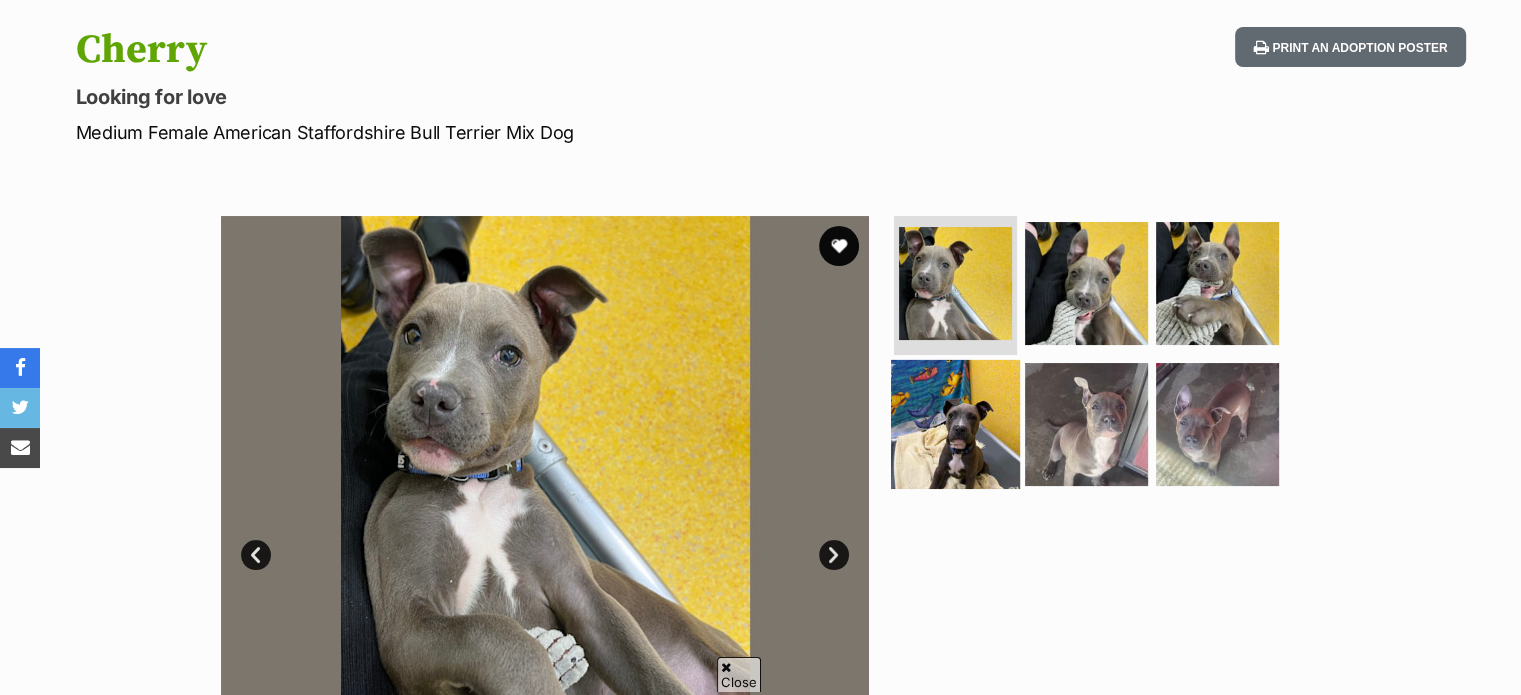 scroll, scrollTop: 279, scrollLeft: 0, axis: vertical 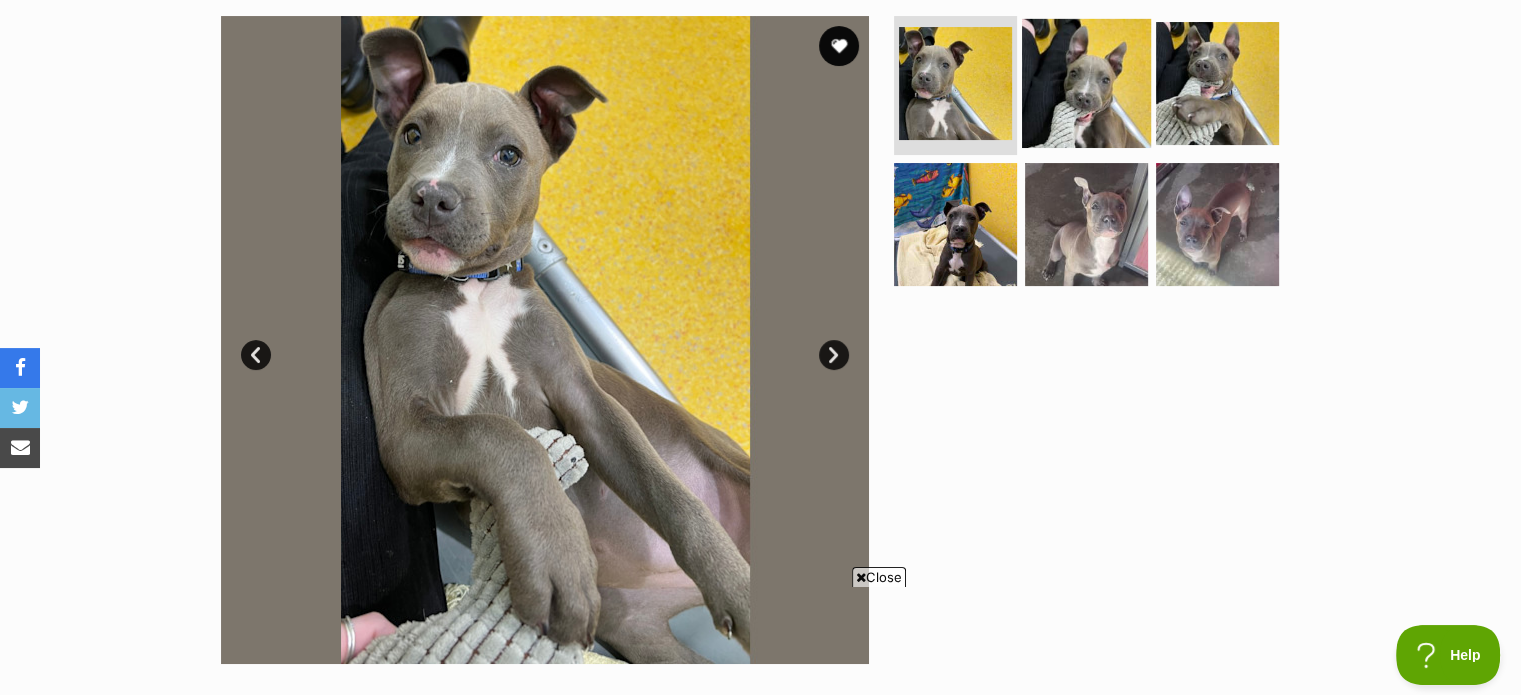 click at bounding box center [1086, 82] 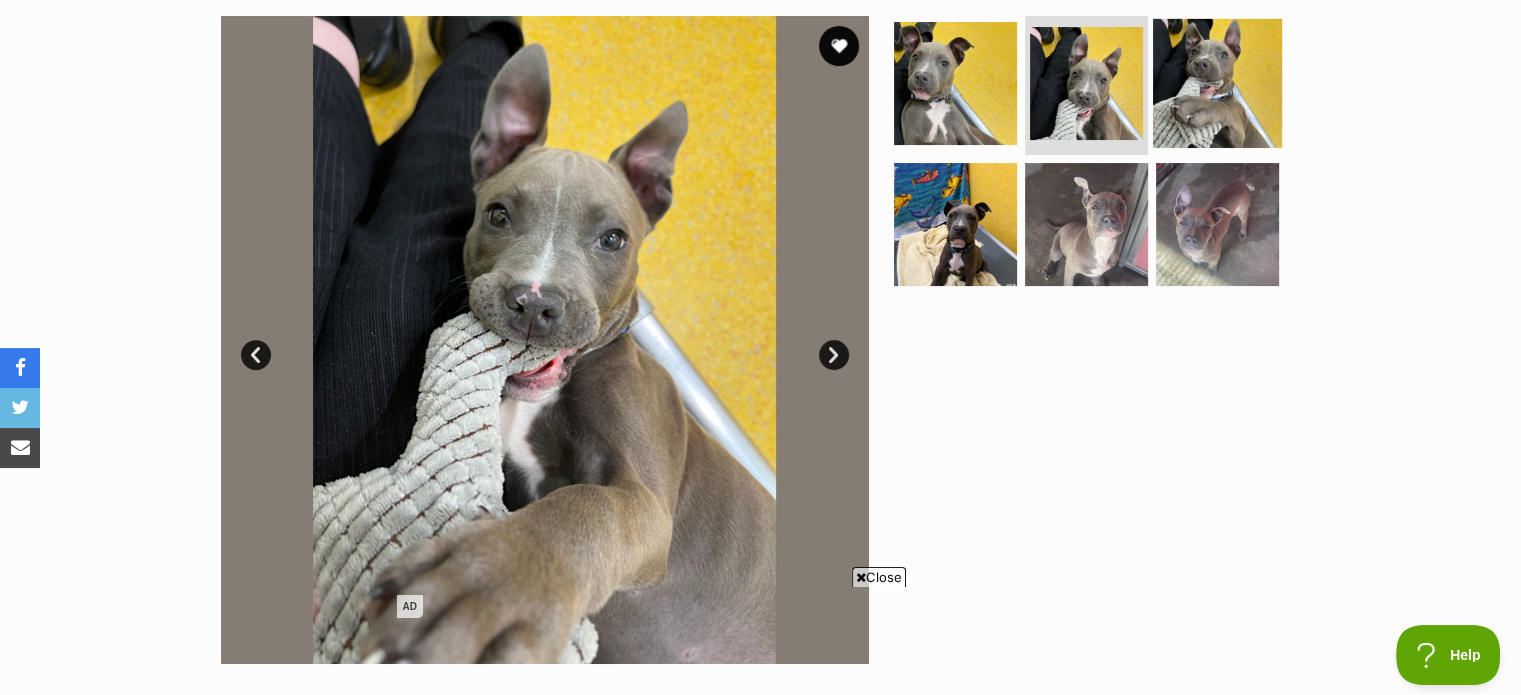 click at bounding box center (1217, 82) 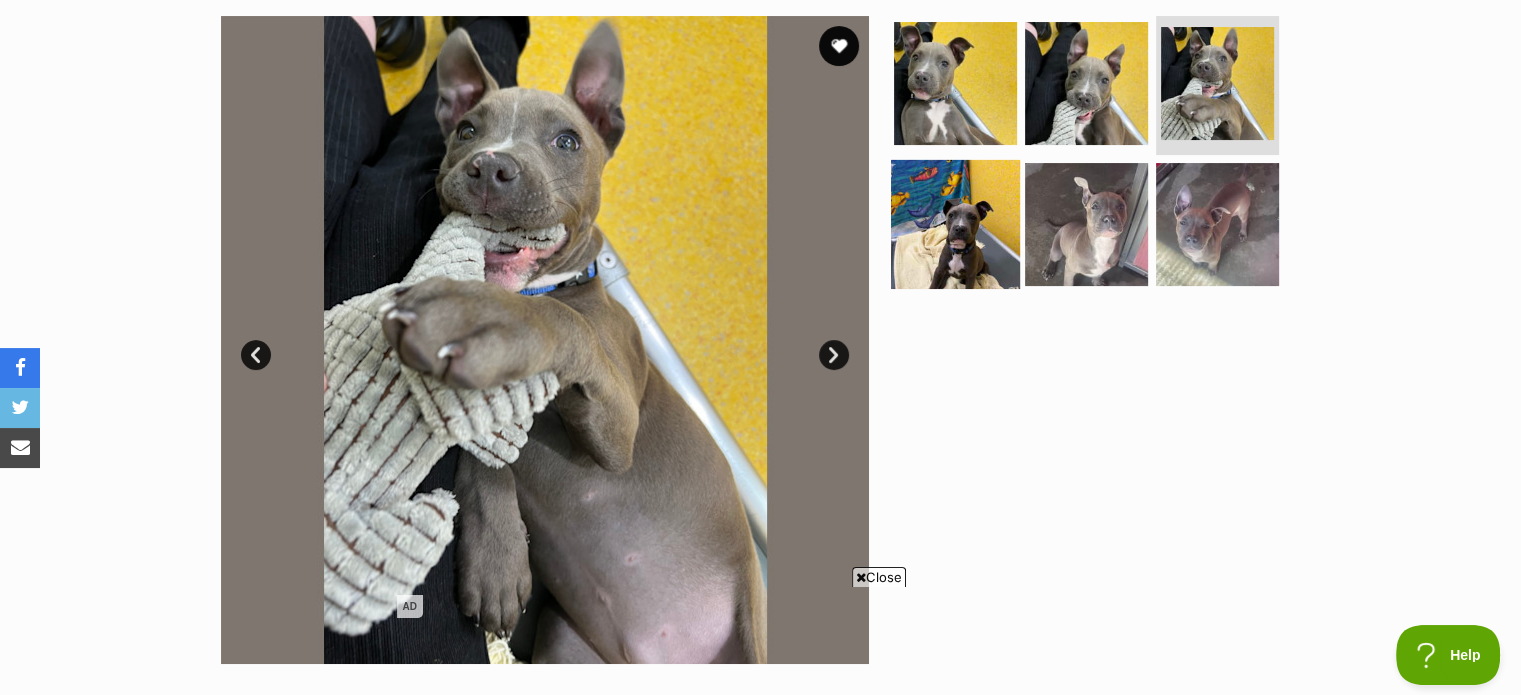 click at bounding box center [955, 224] 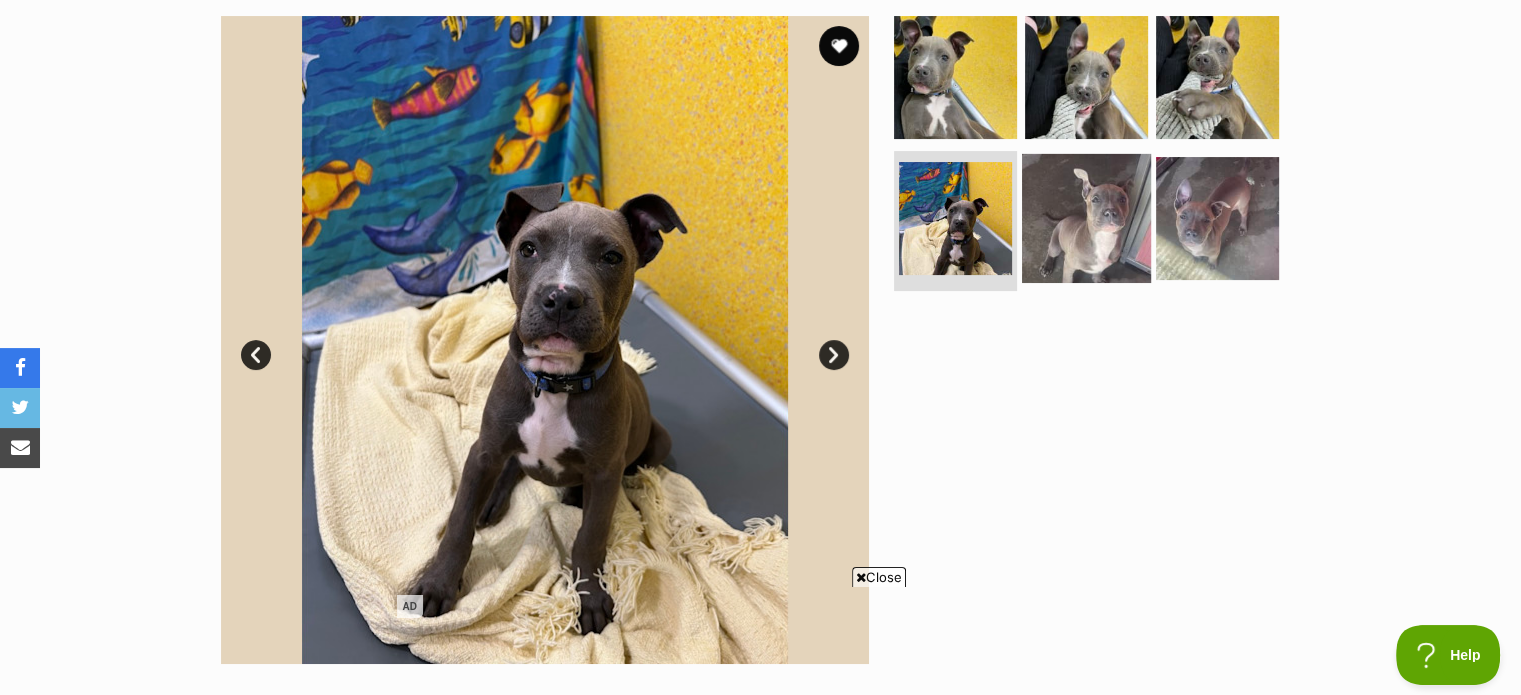 click at bounding box center [1086, 218] 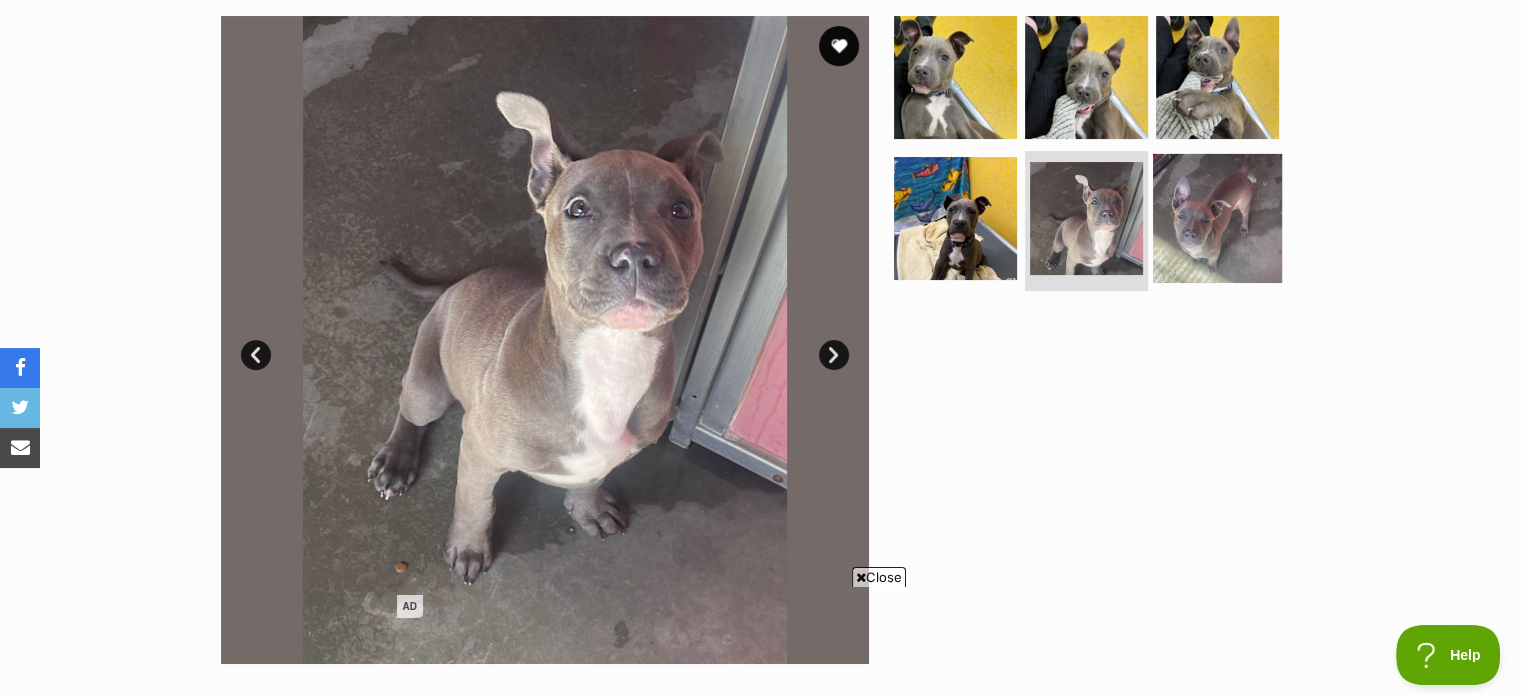click at bounding box center [1217, 218] 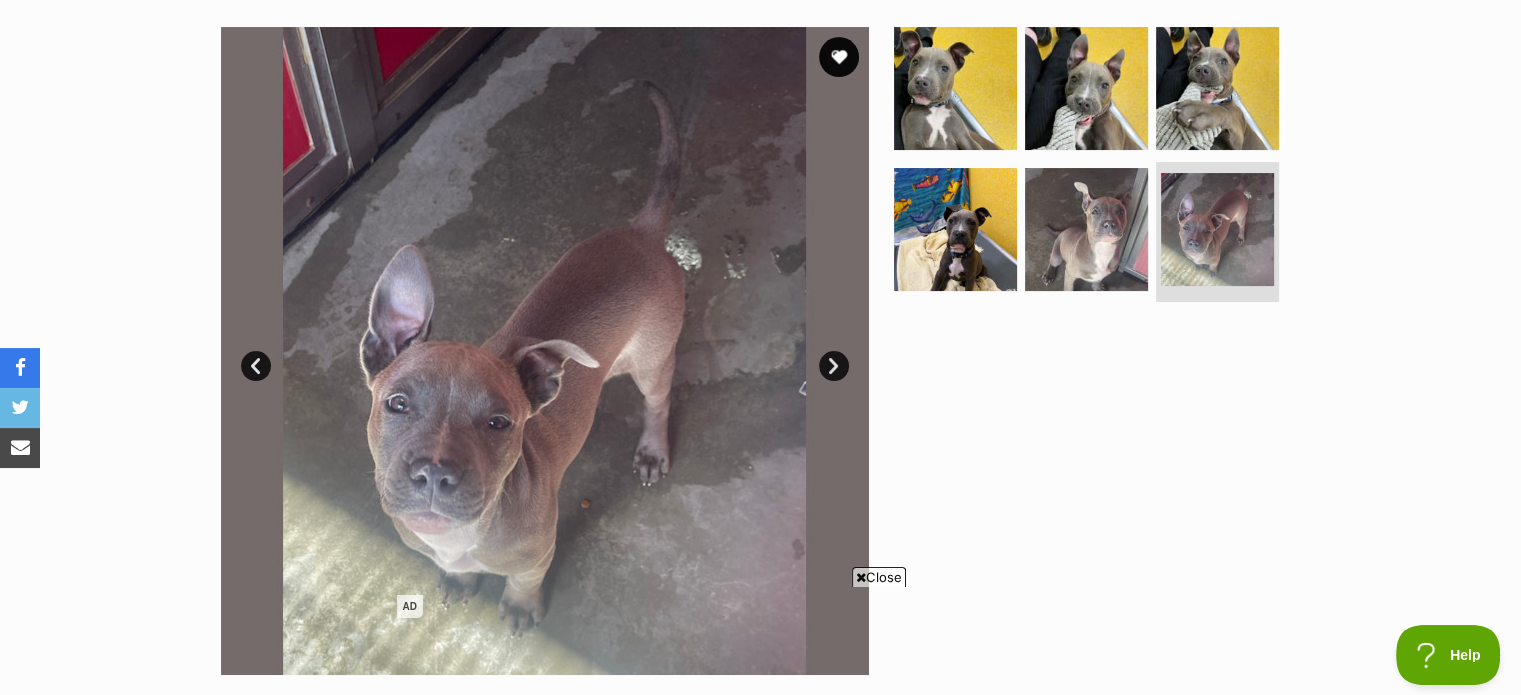 scroll, scrollTop: 343, scrollLeft: 0, axis: vertical 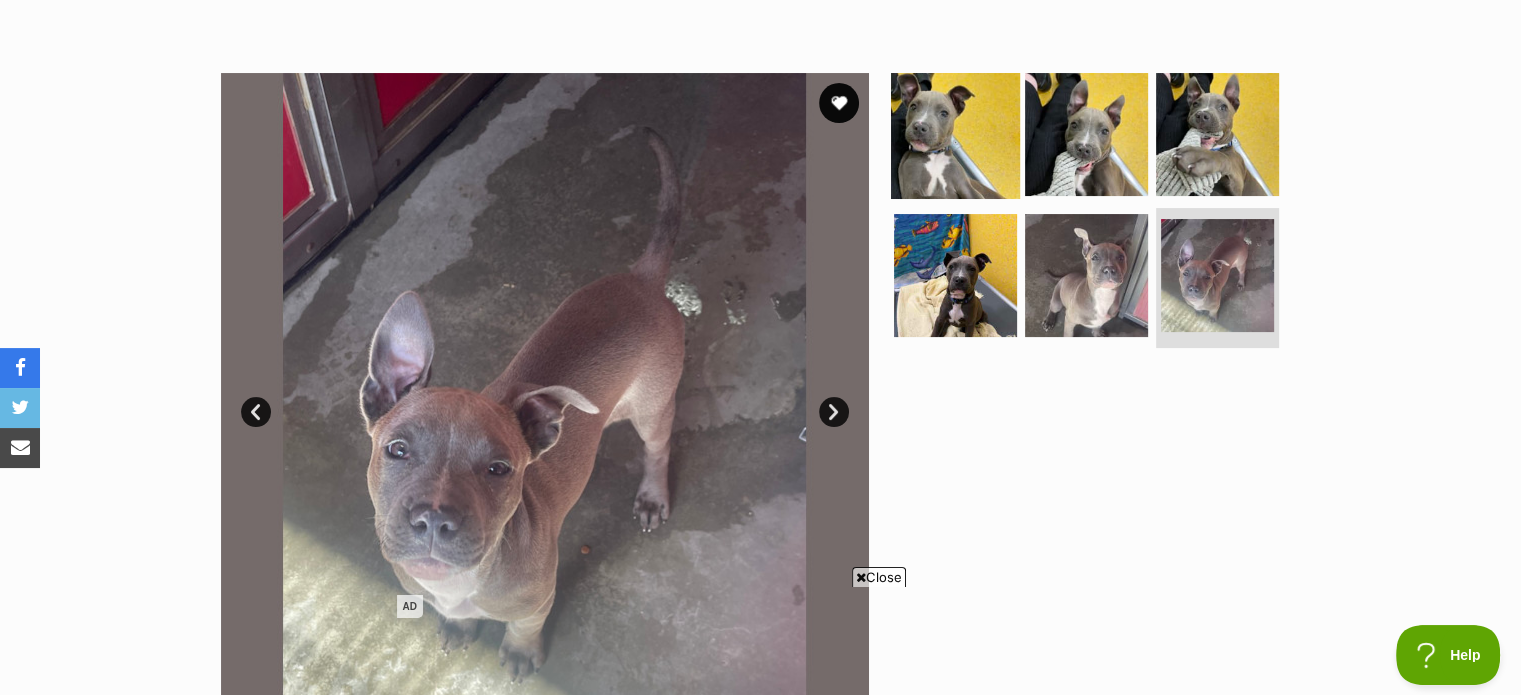 click at bounding box center [955, 133] 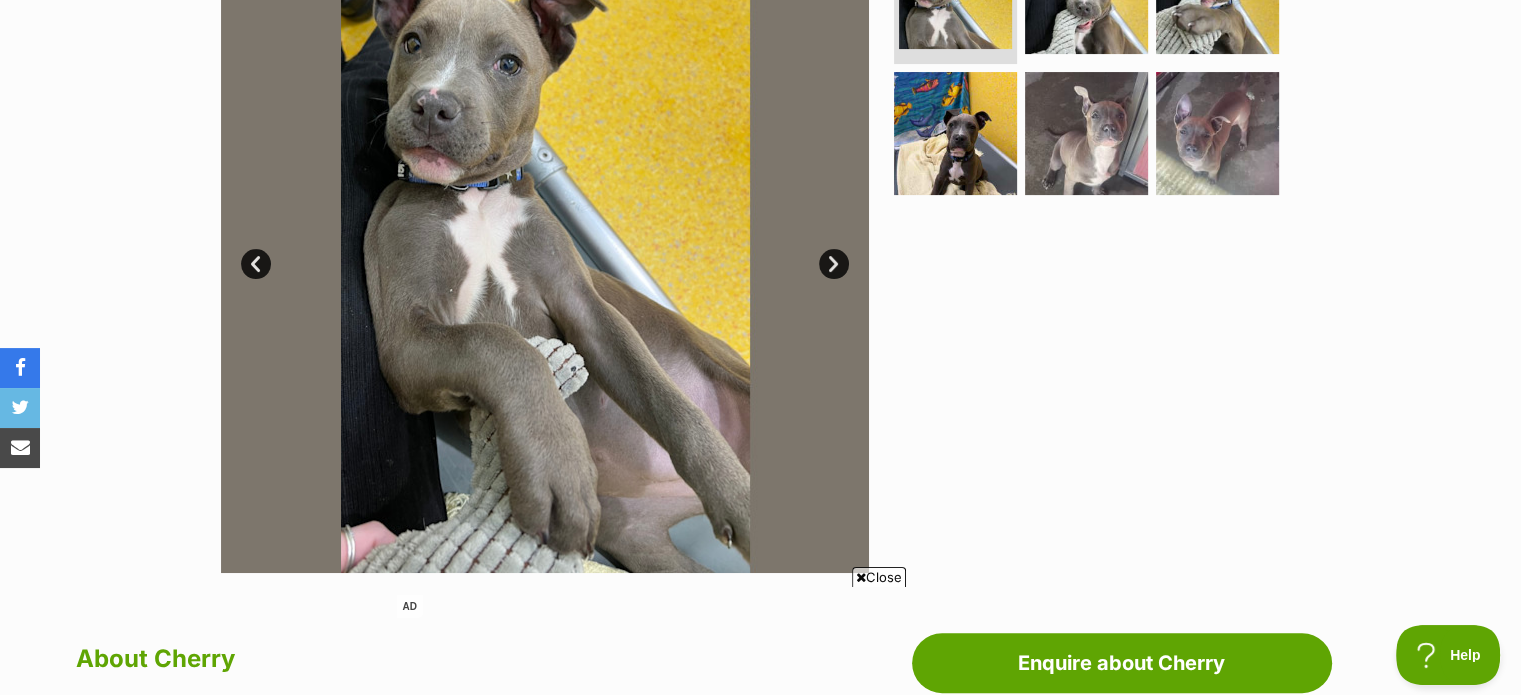scroll, scrollTop: 443, scrollLeft: 0, axis: vertical 